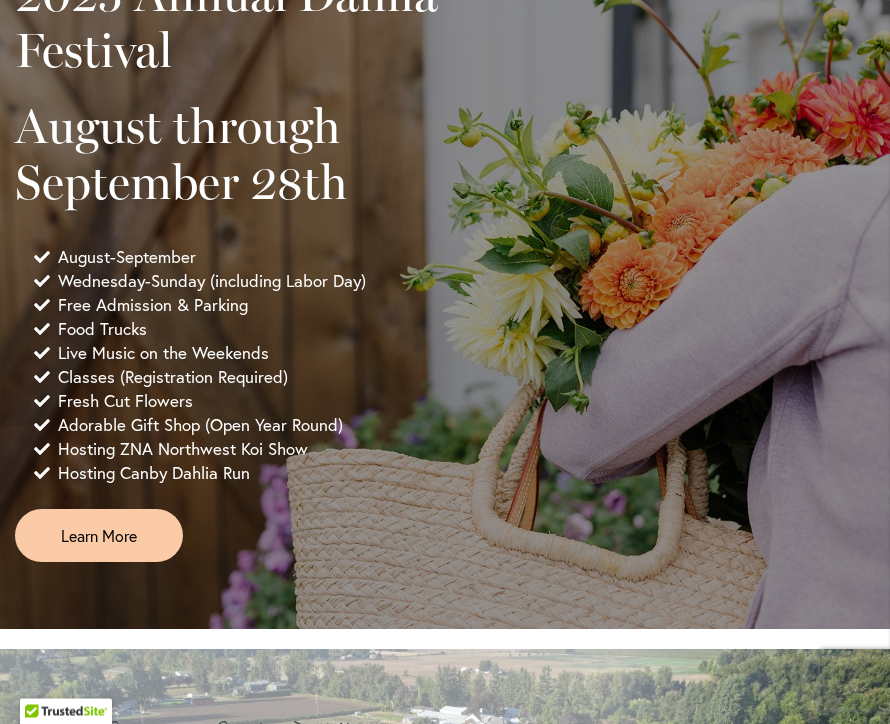 scroll, scrollTop: 1172, scrollLeft: 0, axis: vertical 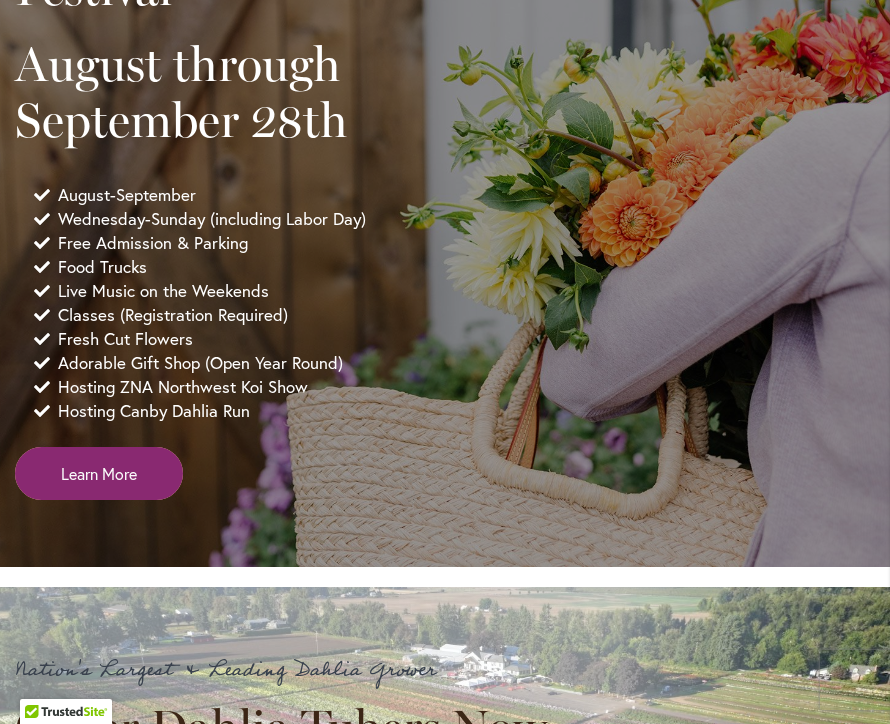 click on "Learn More" at bounding box center [99, 473] 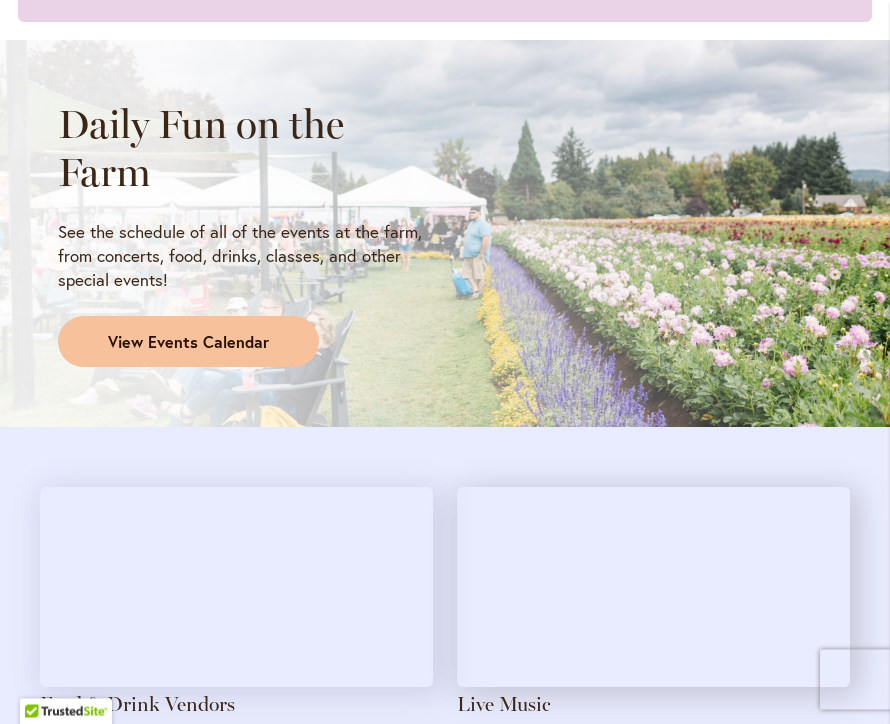scroll, scrollTop: 1505, scrollLeft: 0, axis: vertical 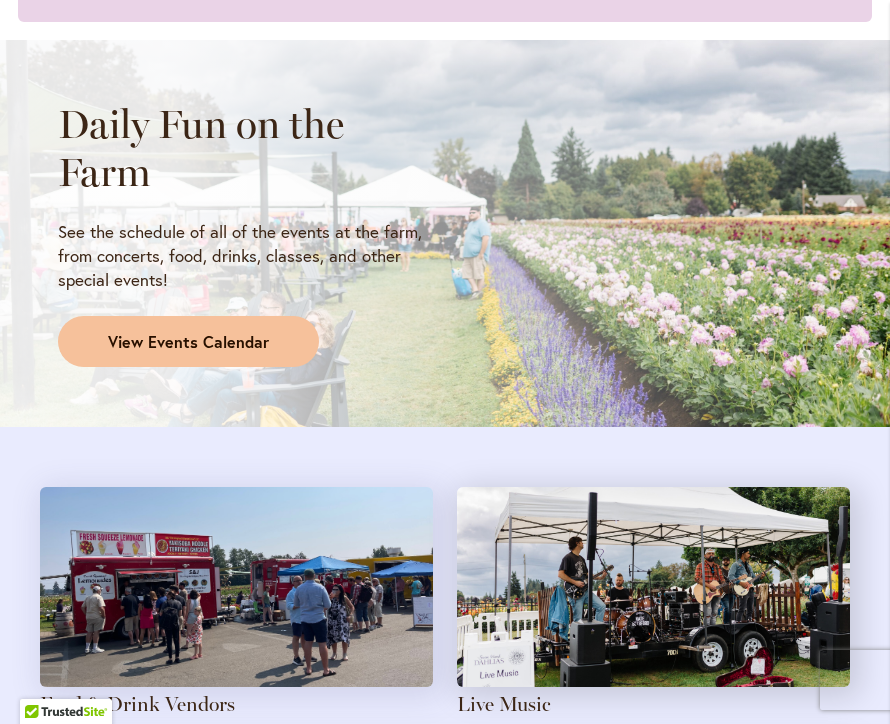 click on "View Events Calendar" at bounding box center (188, 342) 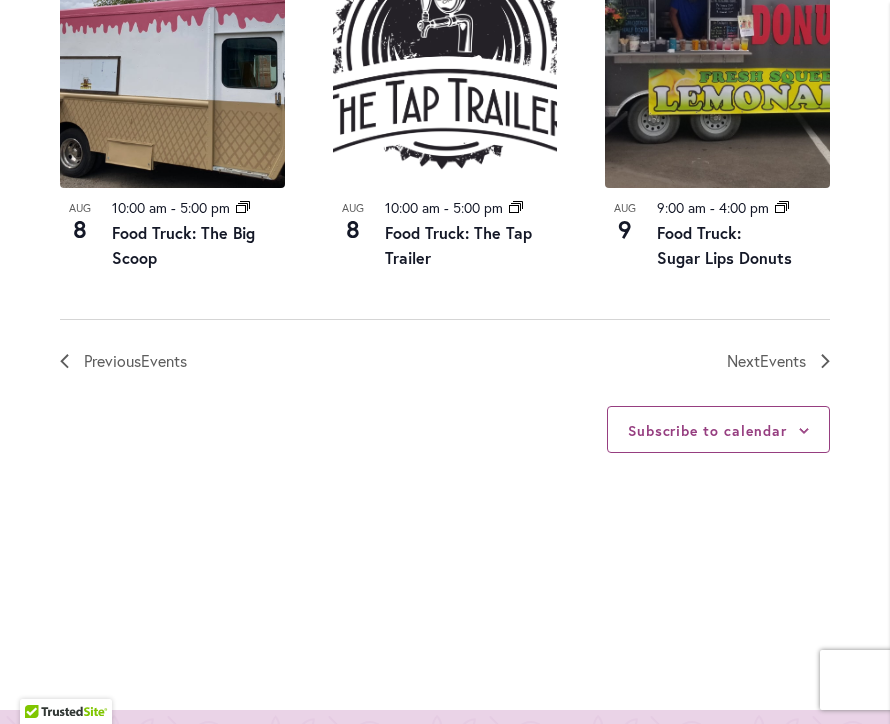 scroll, scrollTop: 2447, scrollLeft: 0, axis: vertical 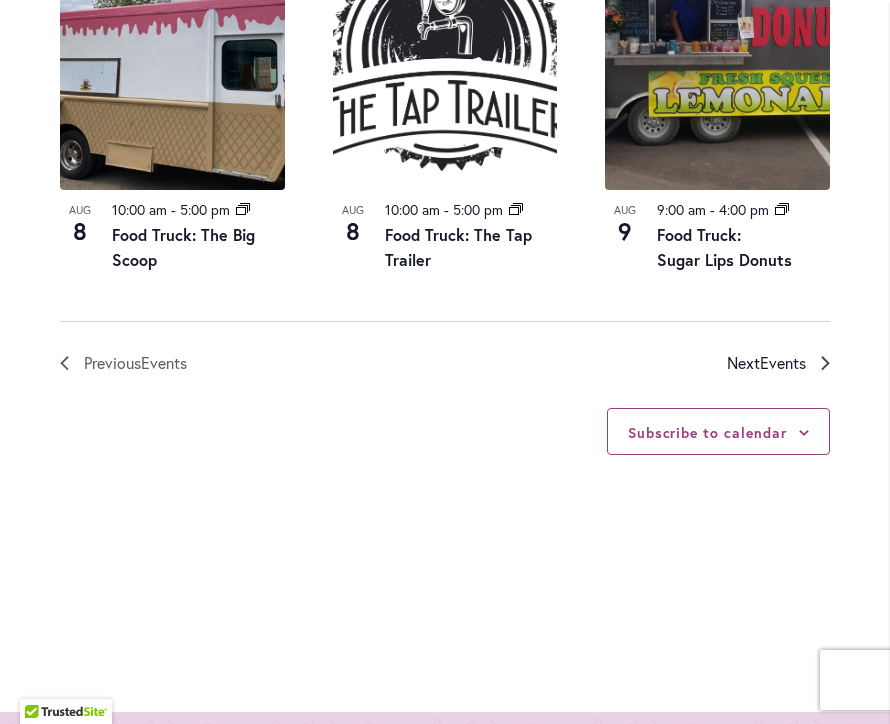 click on "Next  Events" at bounding box center (778, 363) 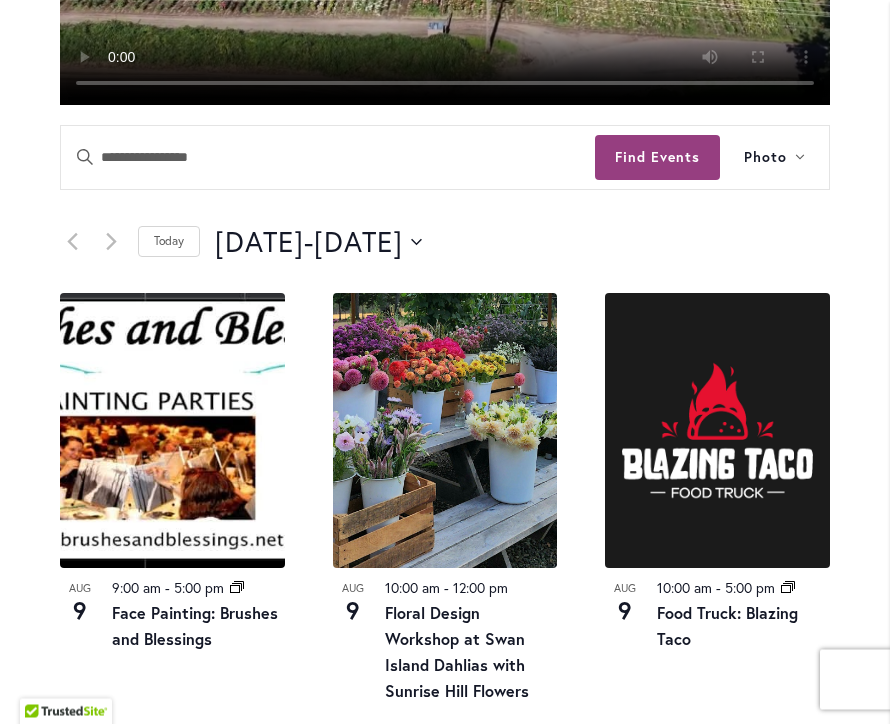 scroll, scrollTop: 853, scrollLeft: 0, axis: vertical 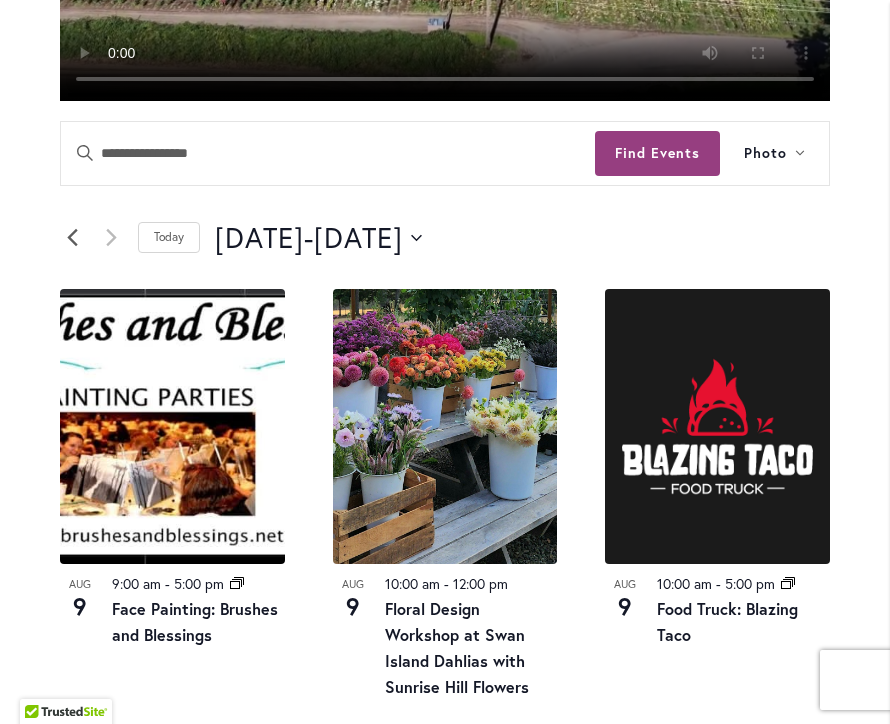 click at bounding box center [72, 238] 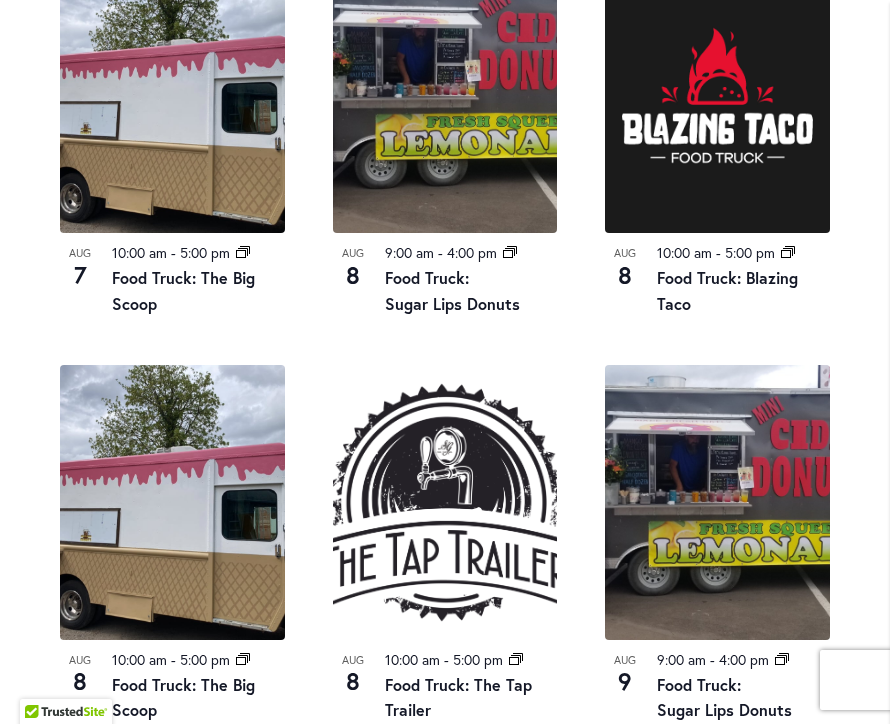 scroll, scrollTop: 1970, scrollLeft: 0, axis: vertical 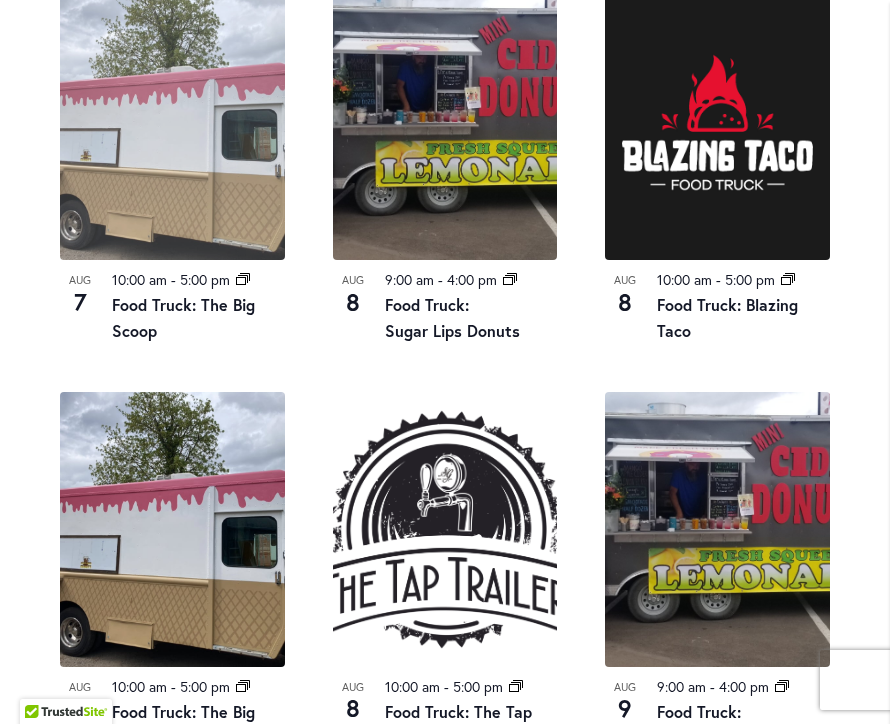 click at bounding box center [172, 122] 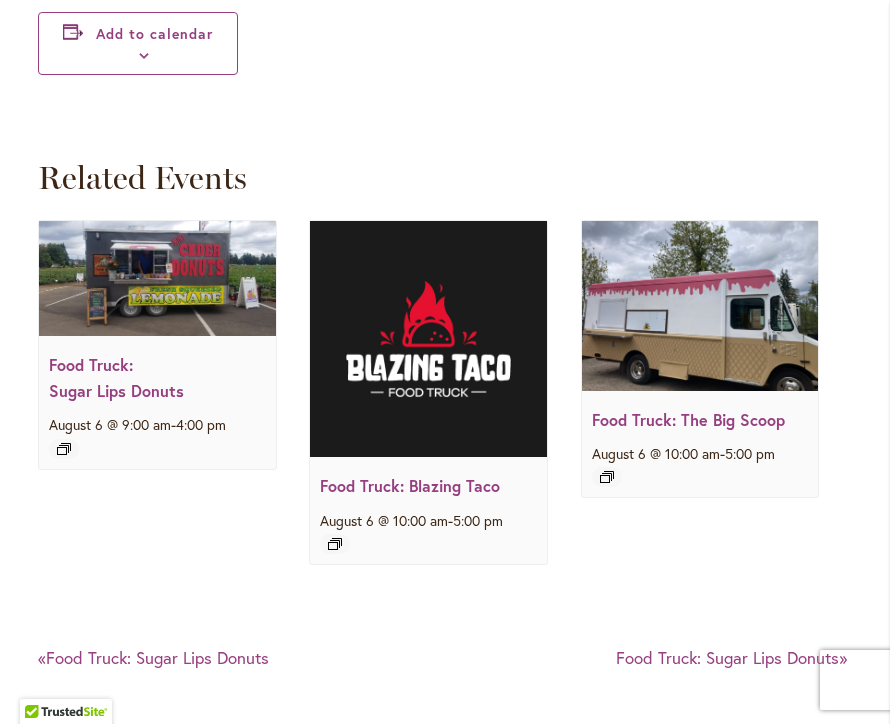 scroll, scrollTop: 2342, scrollLeft: 0, axis: vertical 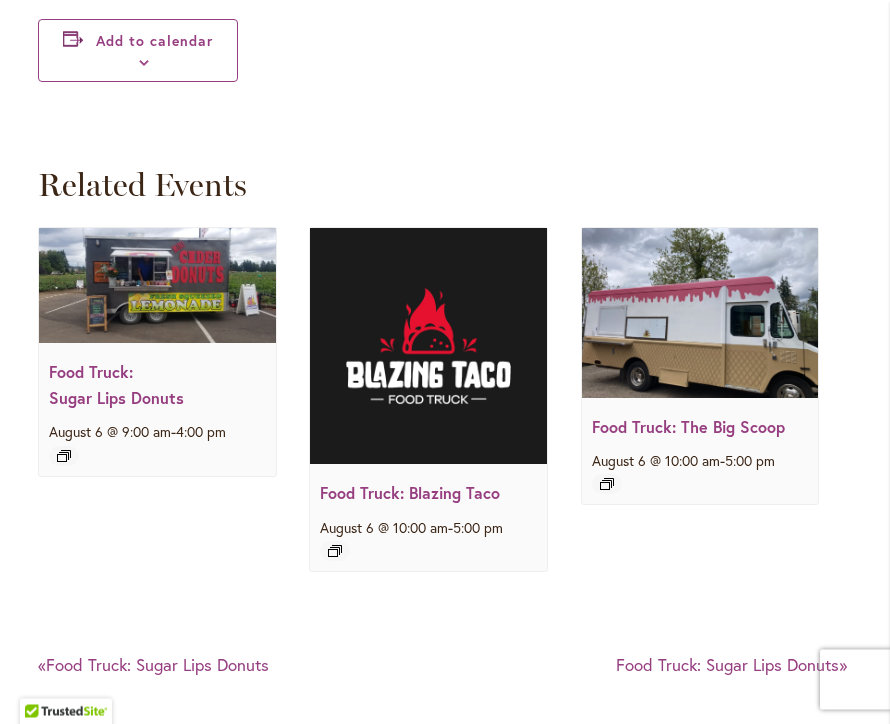 click at bounding box center [157, 286] 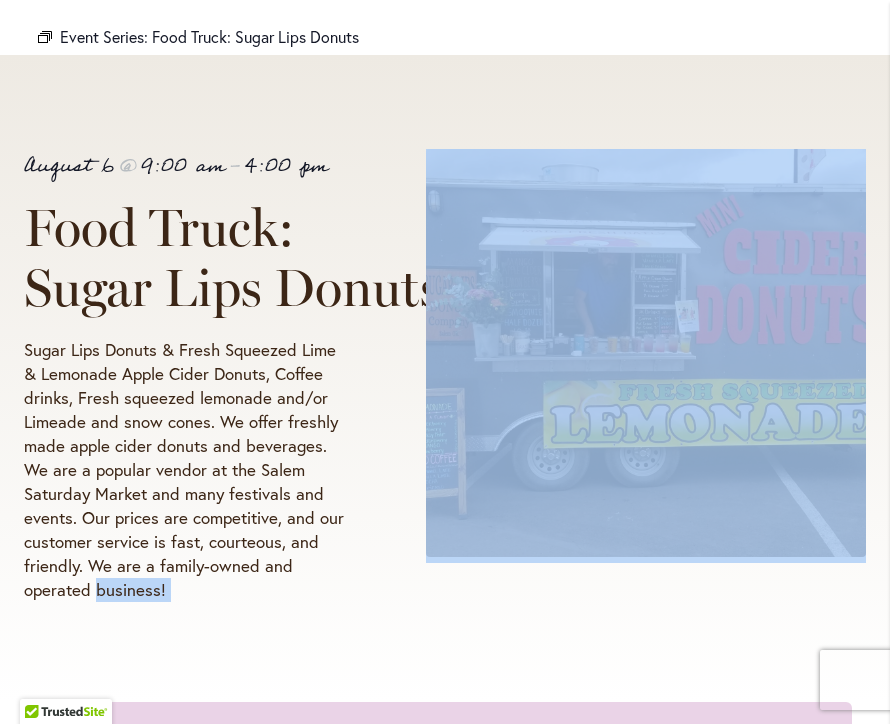 scroll, scrollTop: 172, scrollLeft: 0, axis: vertical 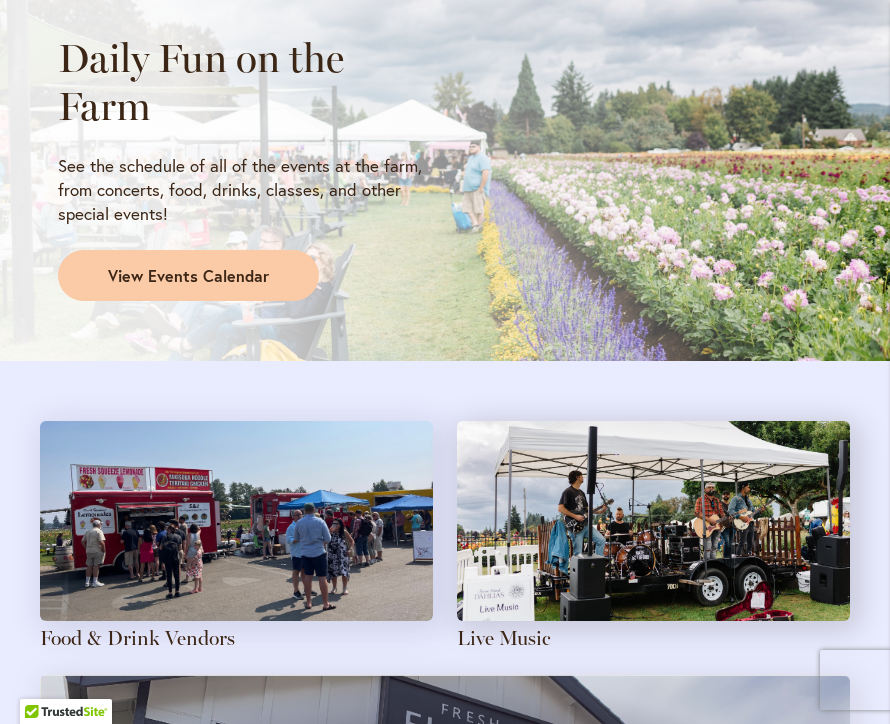 click at bounding box center (653, 521) 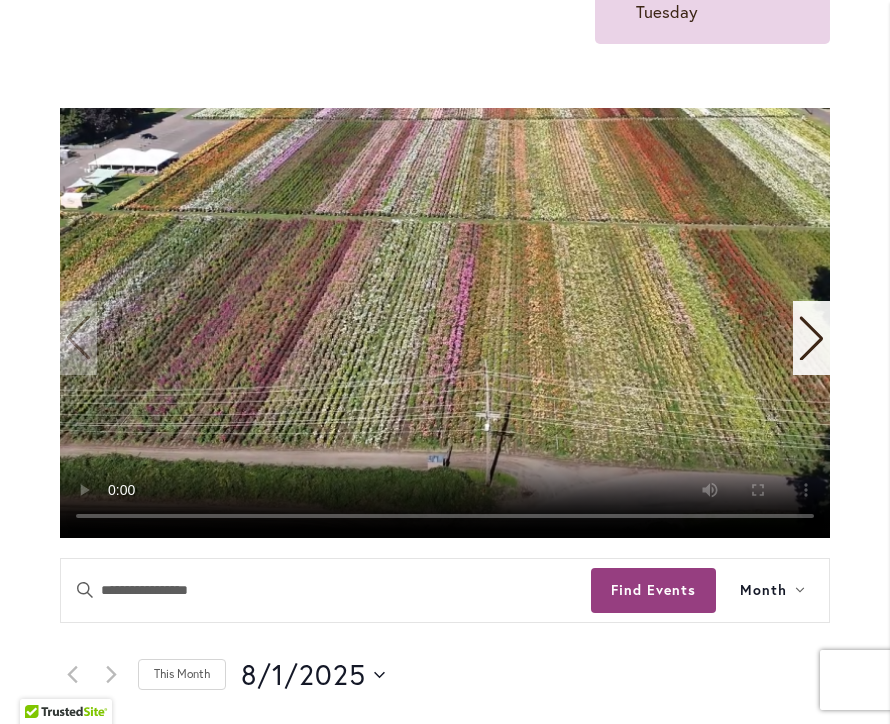scroll, scrollTop: 495, scrollLeft: 0, axis: vertical 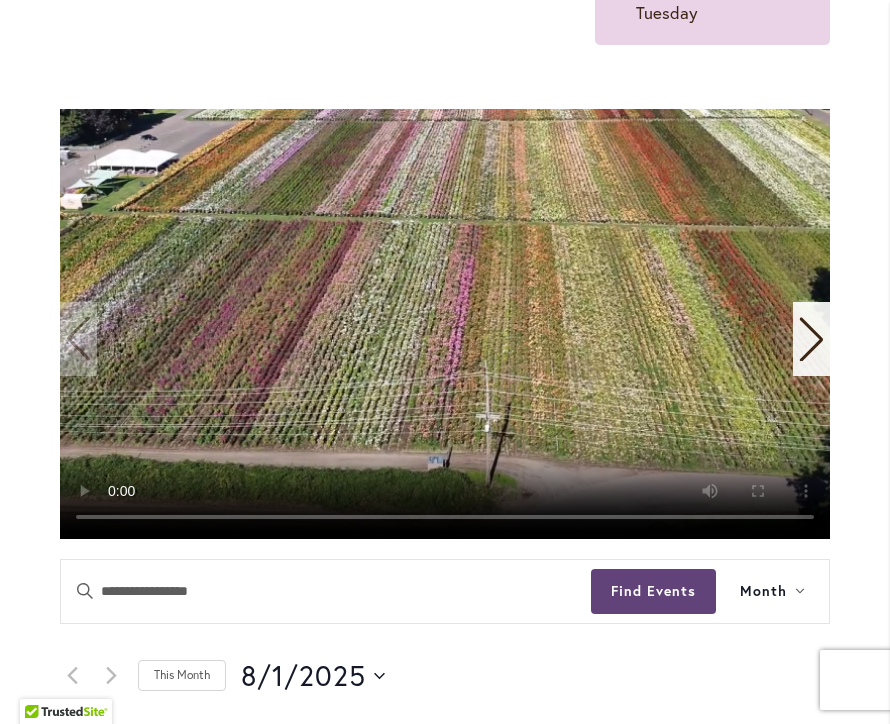 click on "Find Events" at bounding box center (653, 591) 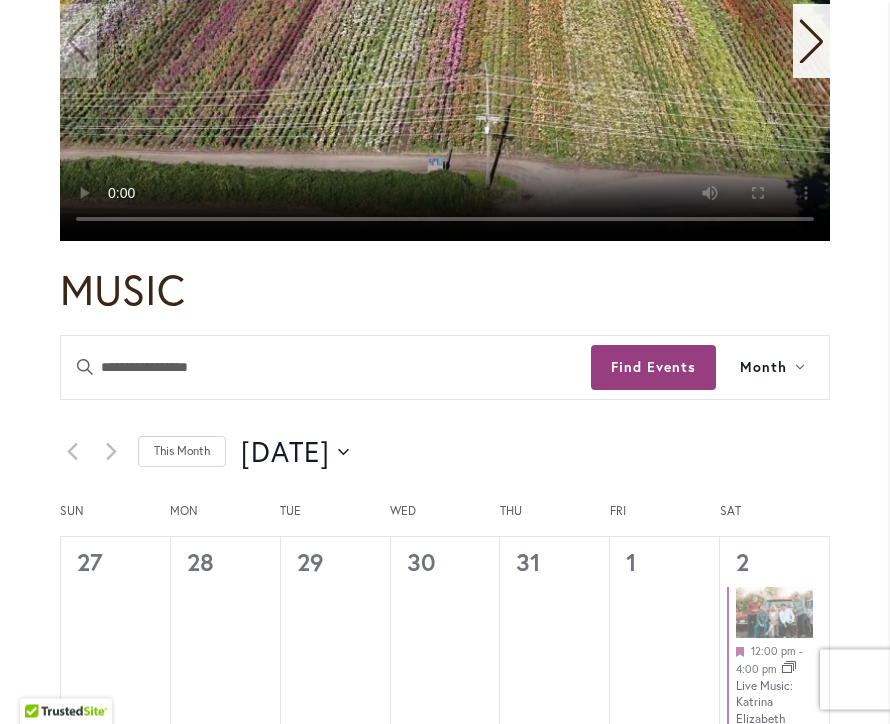 scroll, scrollTop: 781, scrollLeft: 0, axis: vertical 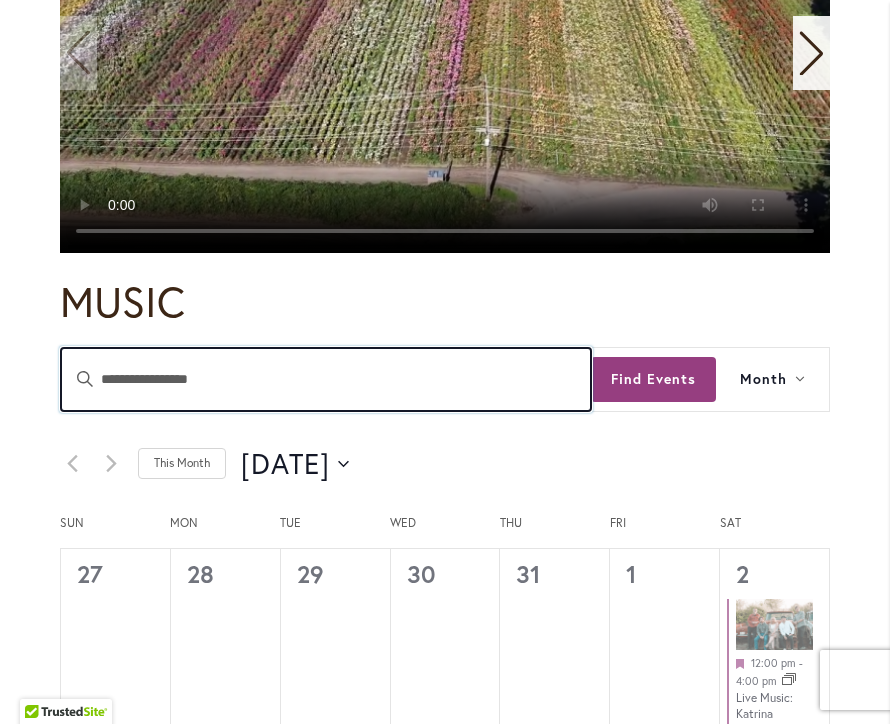 click on "Enter Keyword. Search for Events by Keyword." at bounding box center [326, 379] 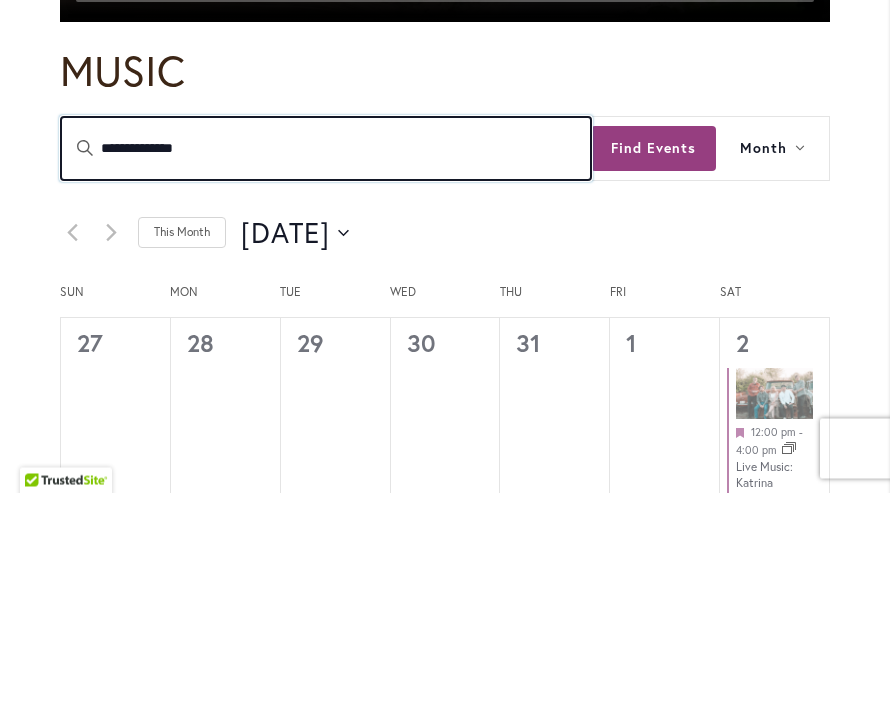 type on "**********" 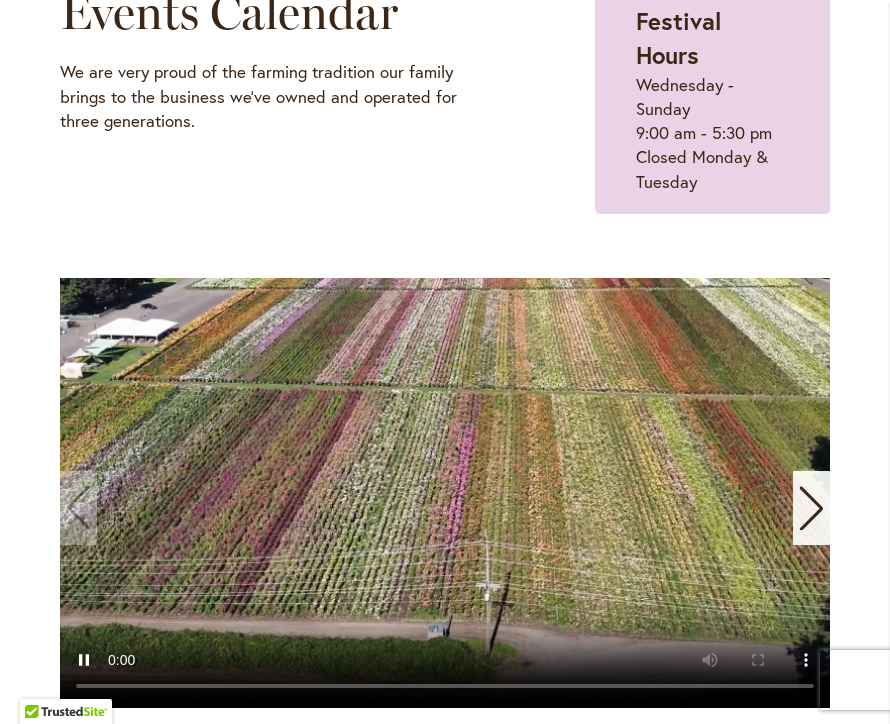 scroll, scrollTop: 0, scrollLeft: 0, axis: both 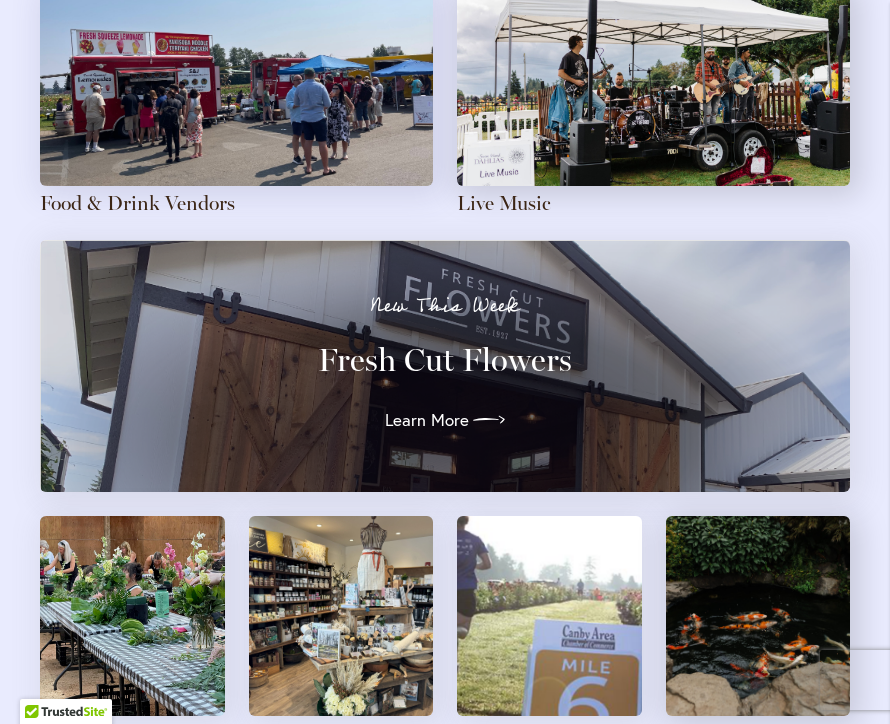 click at bounding box center (132, 616) 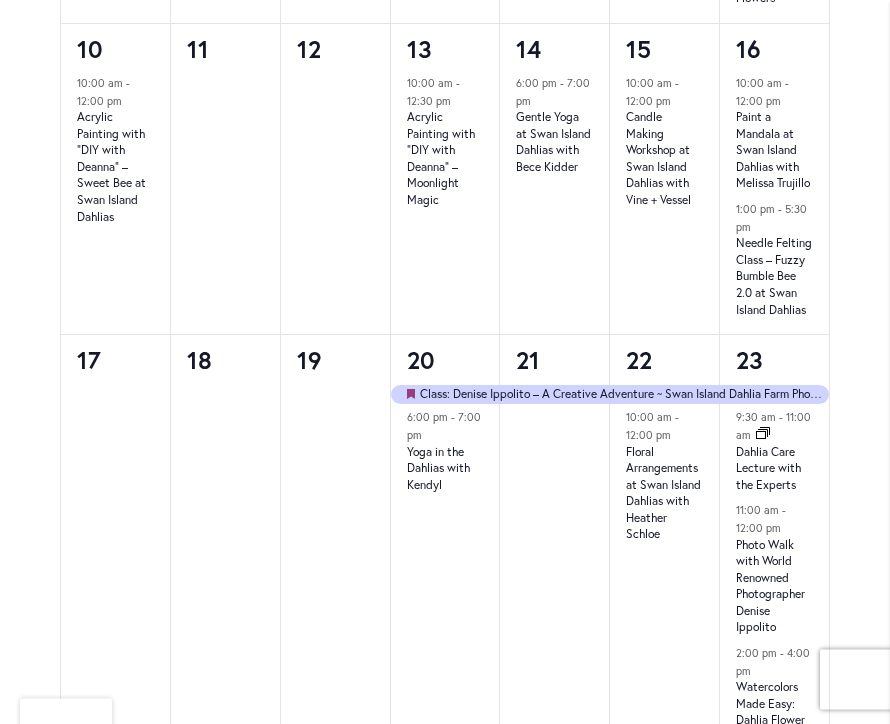 scroll, scrollTop: 1602, scrollLeft: 0, axis: vertical 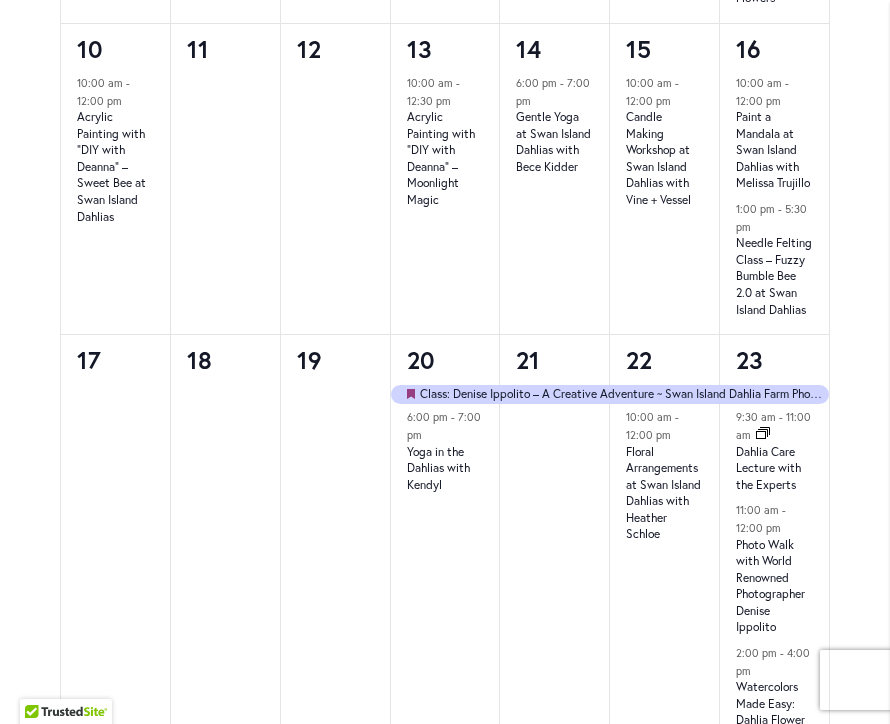 click on "Class
42 events found.
Home       Events
Events Calendar
We are very proud of the farming tradition our family brings to the business we've owned and operated for three generations.
Festival Hours
Wednesday - Sunday 9:00 am - 5:30 pm Closed Monday & Tuesday
Events
Class
Events Search and Views Navigation
Search
Enter Keyword. Search for Events by Keyword.
Find Events
Event Views Navigation
Month
List" at bounding box center [445, 322] 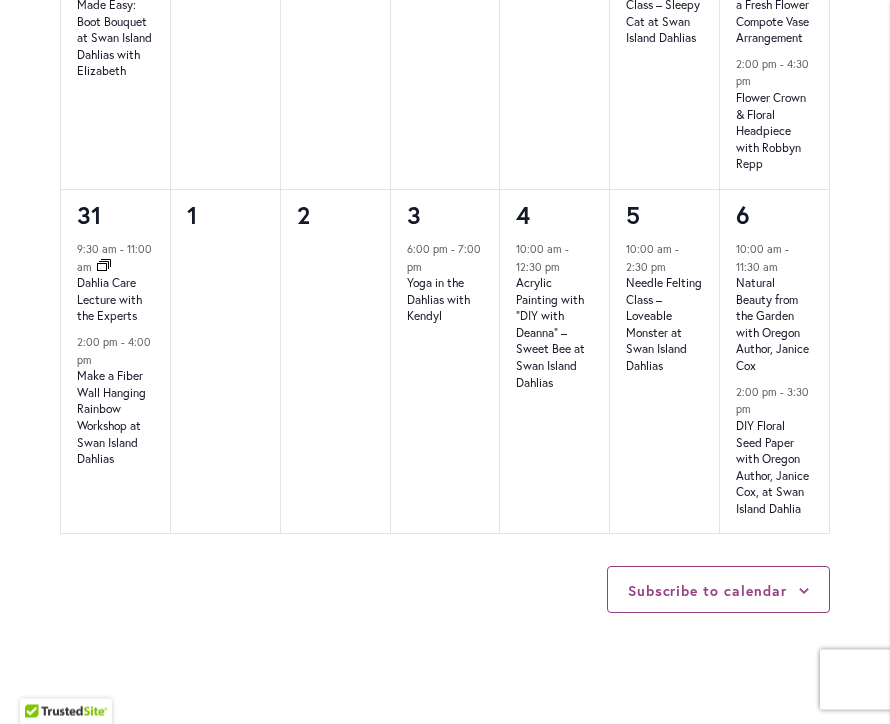 scroll, scrollTop: 2735, scrollLeft: 0, axis: vertical 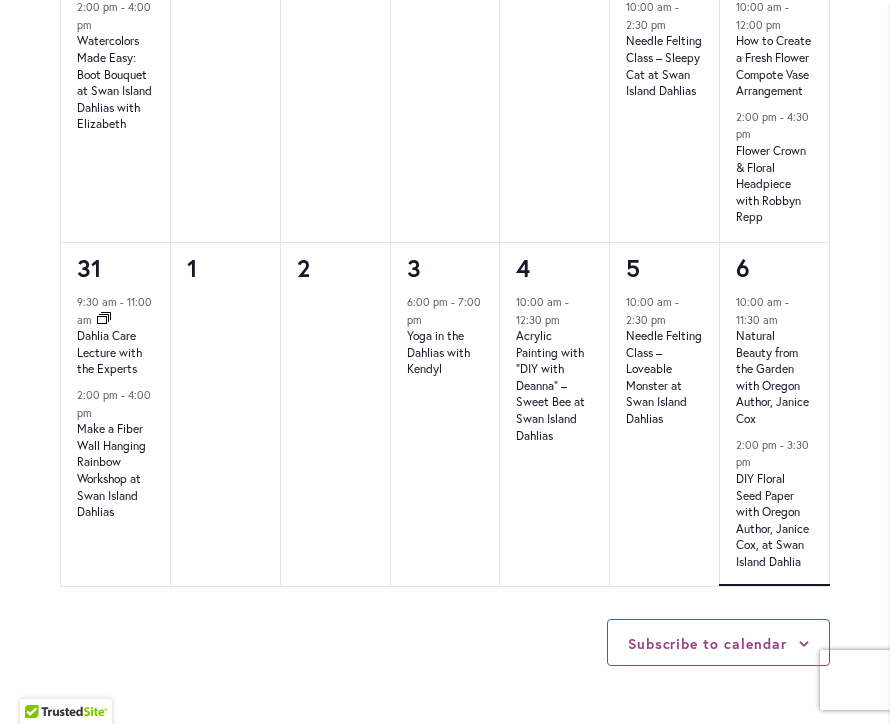 click on "[TIME] - [TIME]
-
[TIME]
DIY Floral Seed Paper with Oregon Author, [PERSON], at Swan Island Dahlia
[MONTH] [NUMBER] @ [TIME]  -  [TIME]
DIY Floral Seed Paper with Oregon Author, [PERSON], at Swan Island Dahlia
Your garden is the ultimate health spa, flowers make us happier, healthier, and less stressed.DIY Floral Seed Paper with Oregon Author, [PERSON], Plantable Seed paper is a popular trend right […]" at bounding box center [774, 511] 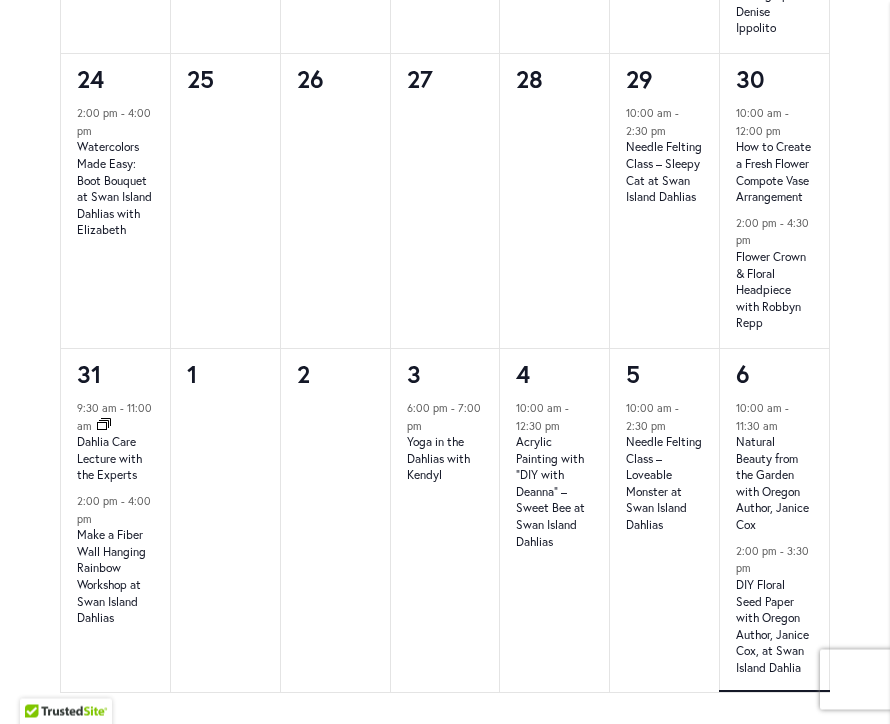 scroll, scrollTop: 2619, scrollLeft: 0, axis: vertical 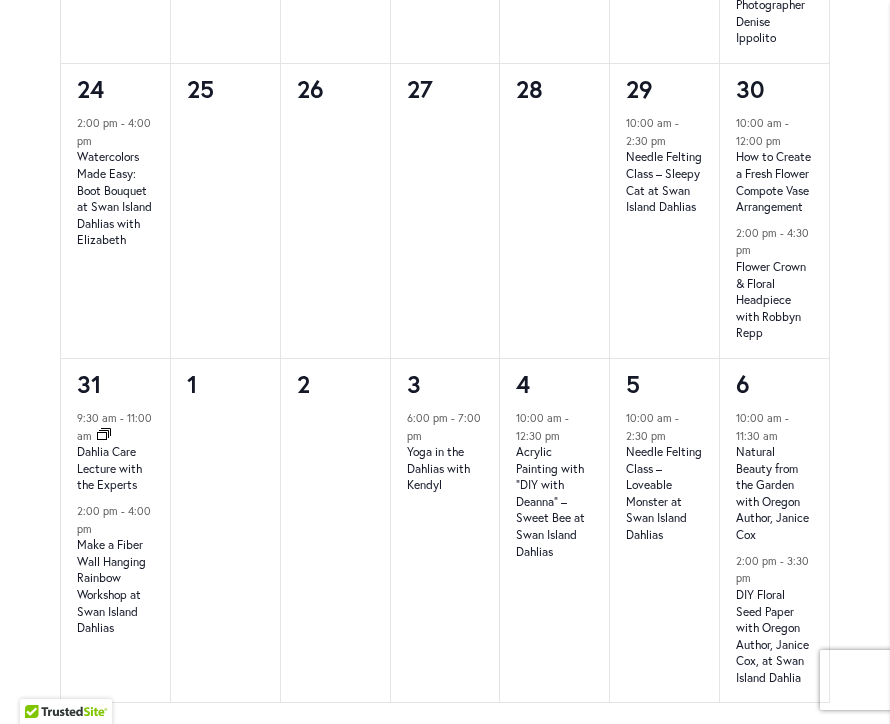 click on "Class
42 events found.
Home       Events
Events Calendar
We are very proud of the farming tradition our family brings to the business we've owned and operated for three generations.
Festival Hours
Wednesday - Sunday 9:00 am - 5:30 pm Closed Monday & Tuesday
Events
Class
Events Search and Views Navigation
Search
Enter Keyword. Search for Events by Keyword.
Find Events
Event Views Navigation
Month
List" at bounding box center (445, -695) 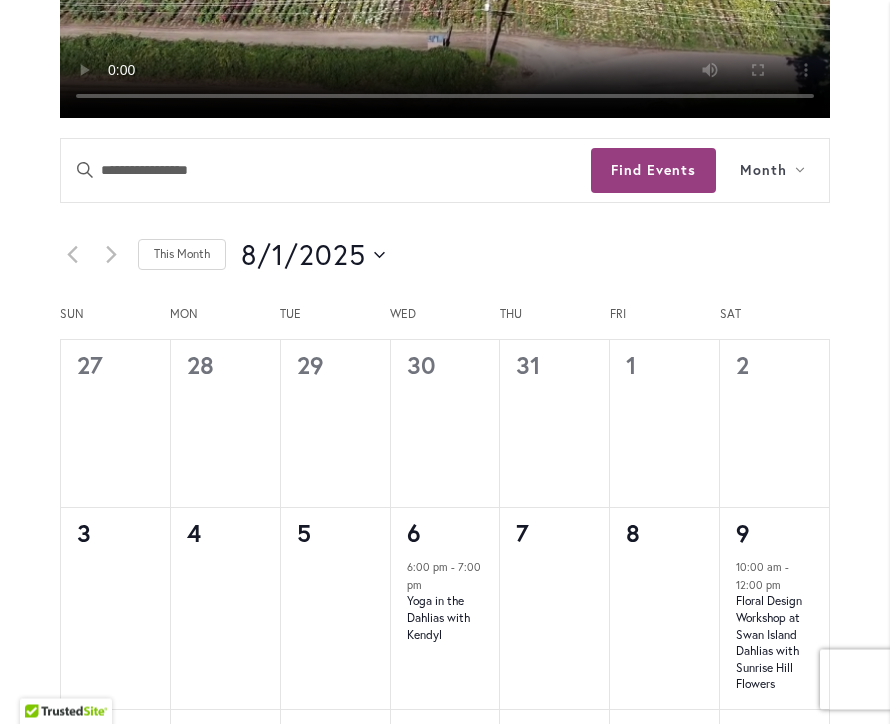 click 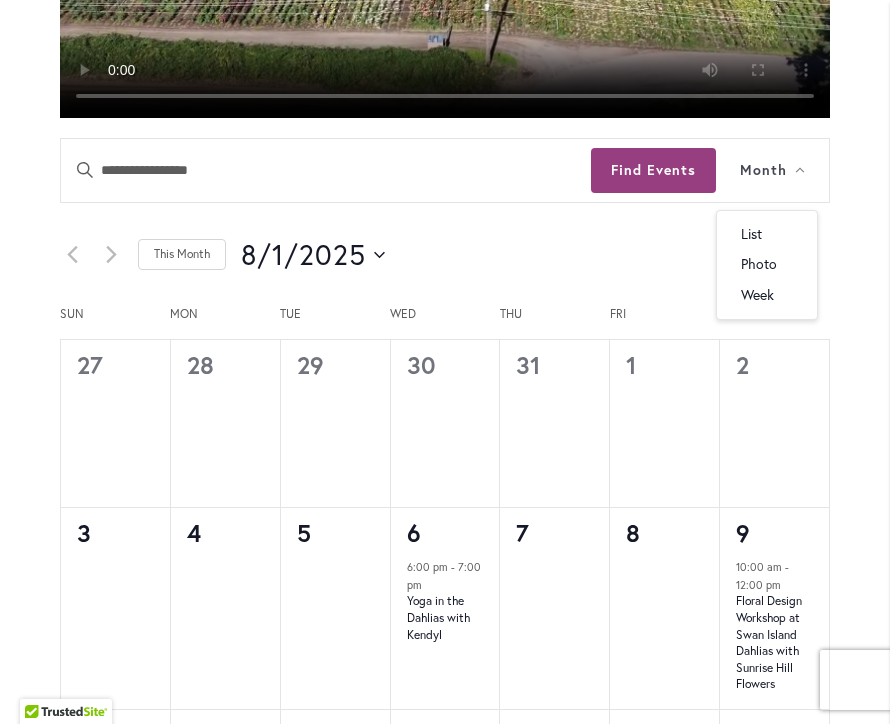 click on "Month" at bounding box center (772, 170) 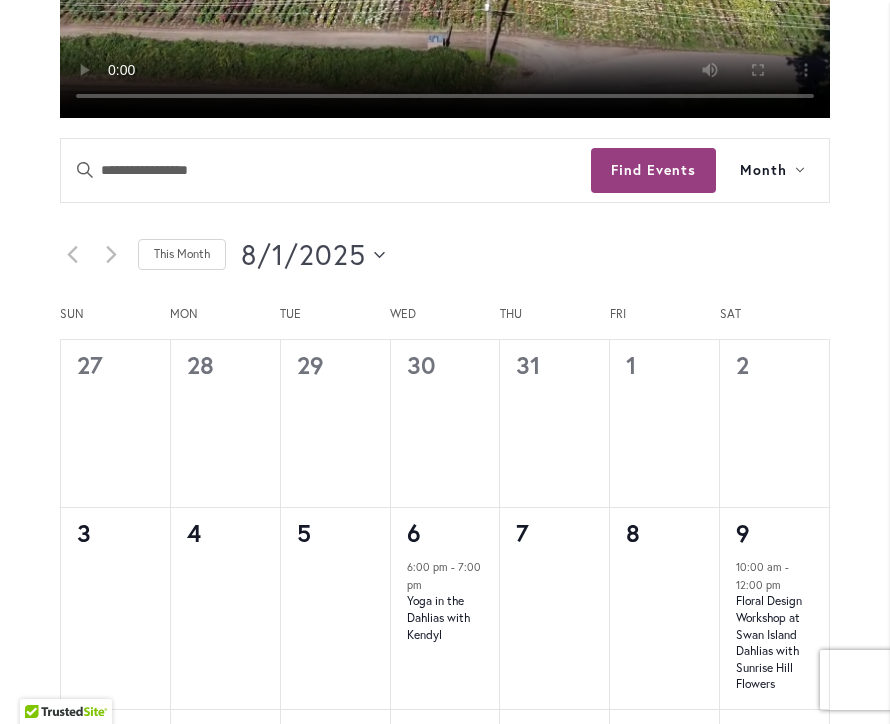 click on "[DATE]
[MONTH] [YEAR]" at bounding box center (313, 255) 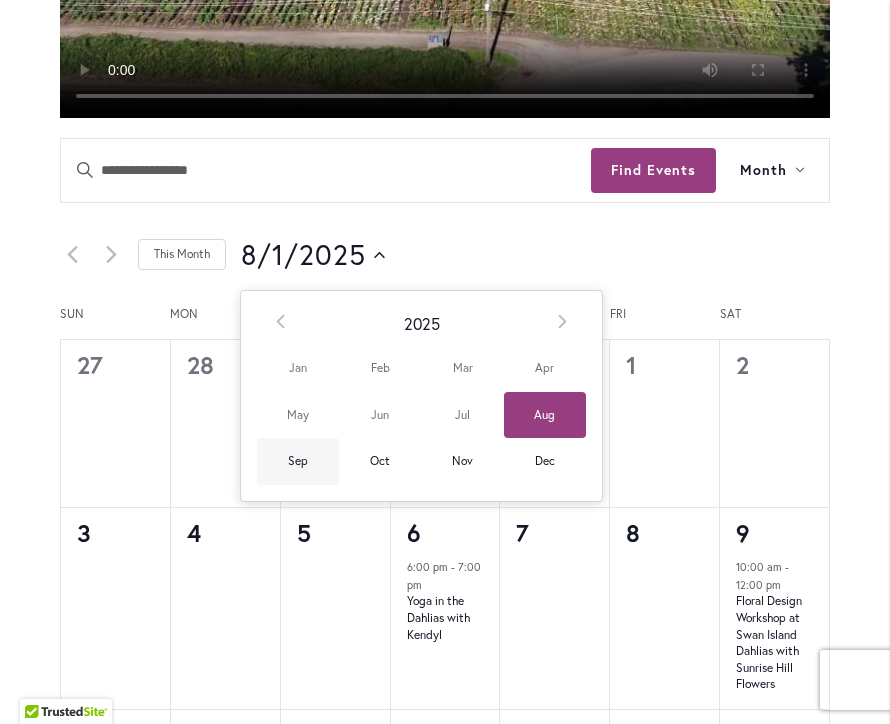 click on "Sep" at bounding box center (298, 461) 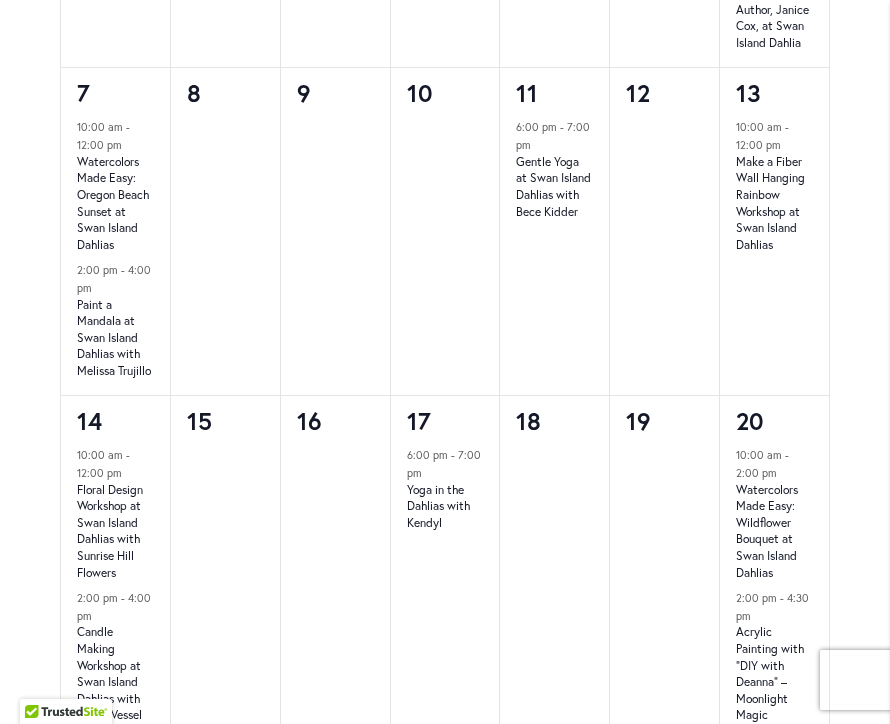 scroll, scrollTop: 1605, scrollLeft: 0, axis: vertical 